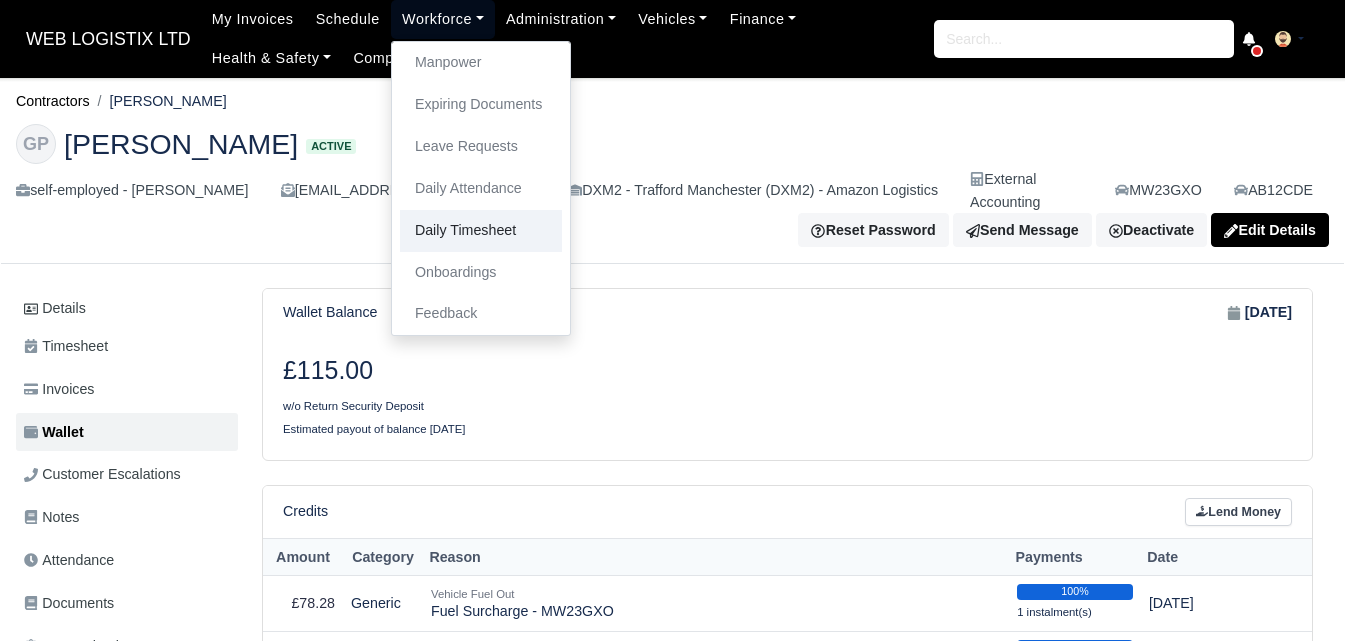 scroll, scrollTop: 0, scrollLeft: 0, axis: both 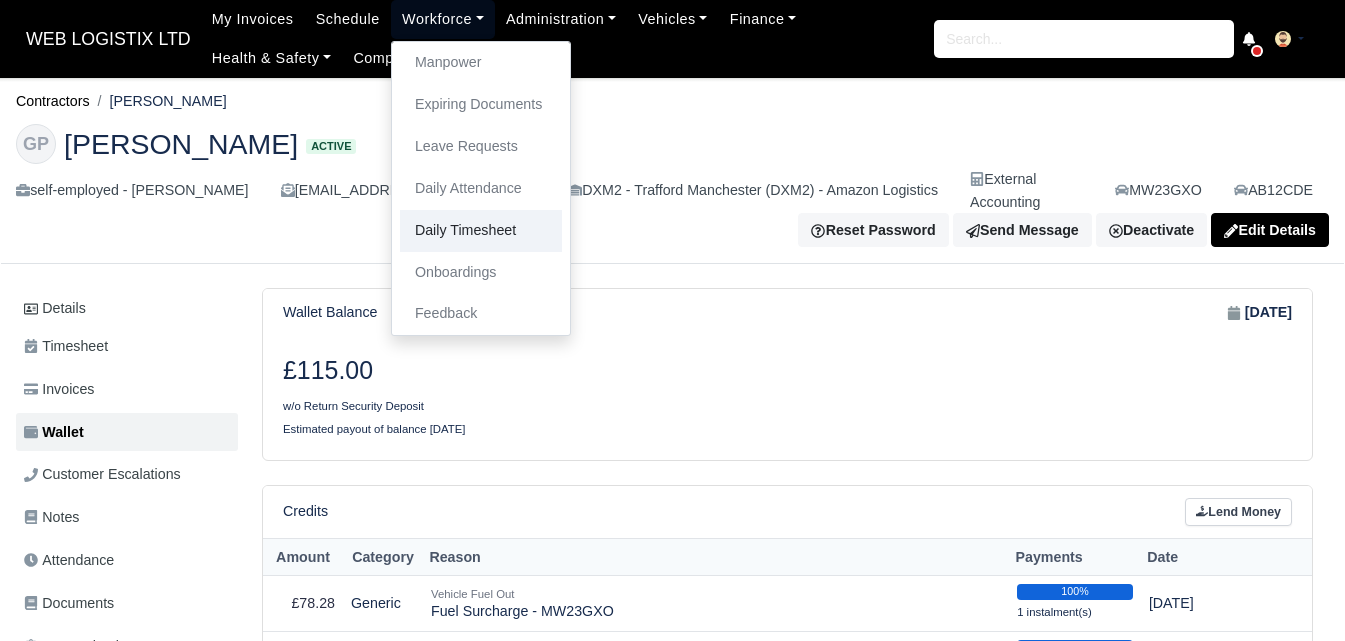 click on "Daily Timesheet" at bounding box center [481, 231] 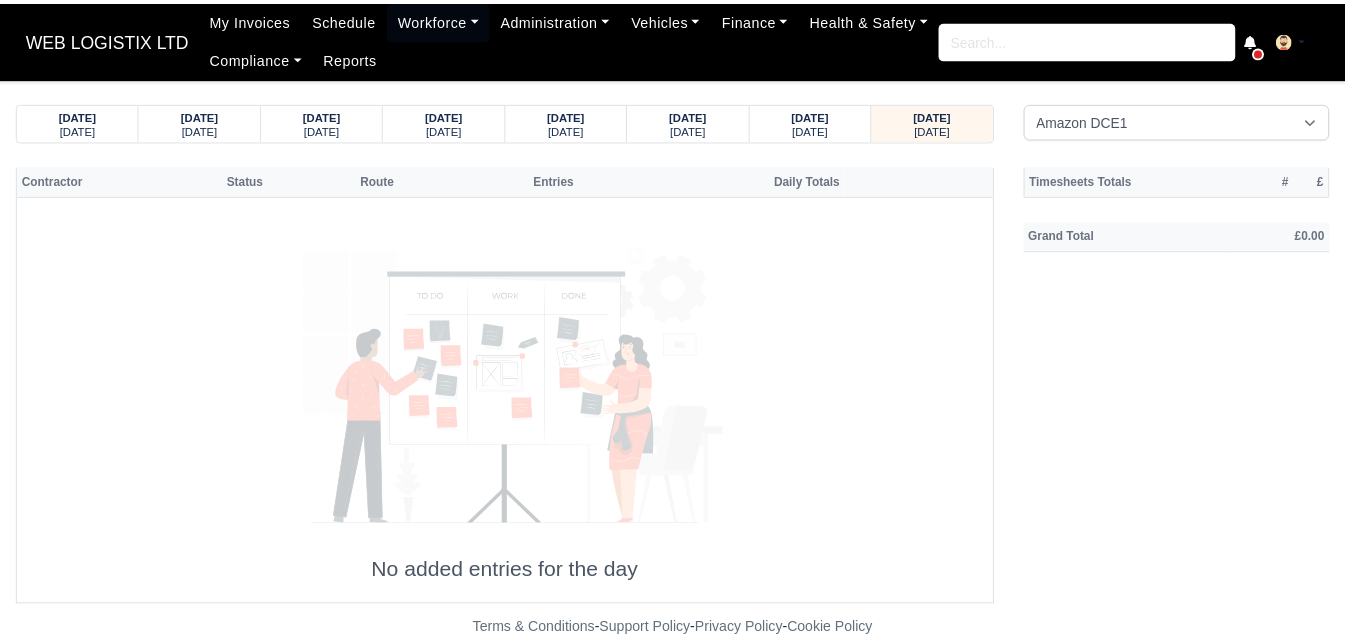 scroll, scrollTop: 0, scrollLeft: 0, axis: both 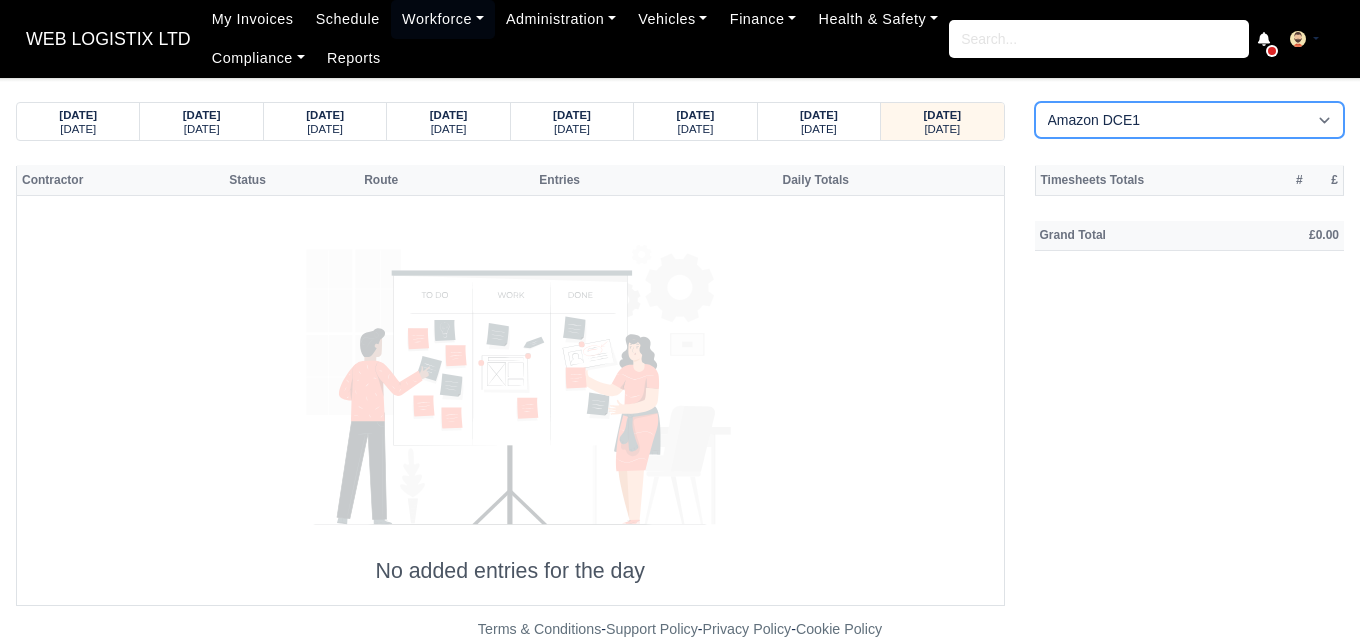 click on "Amazon DCE1
DWN2 - [GEOGRAPHIC_DATA] (DWN2) - Amazon Logistics (L34 7XL)
DXM2 - Trafford [GEOGRAPHIC_DATA] (DXM2) - Amazon Logistics" at bounding box center [1190, 120] 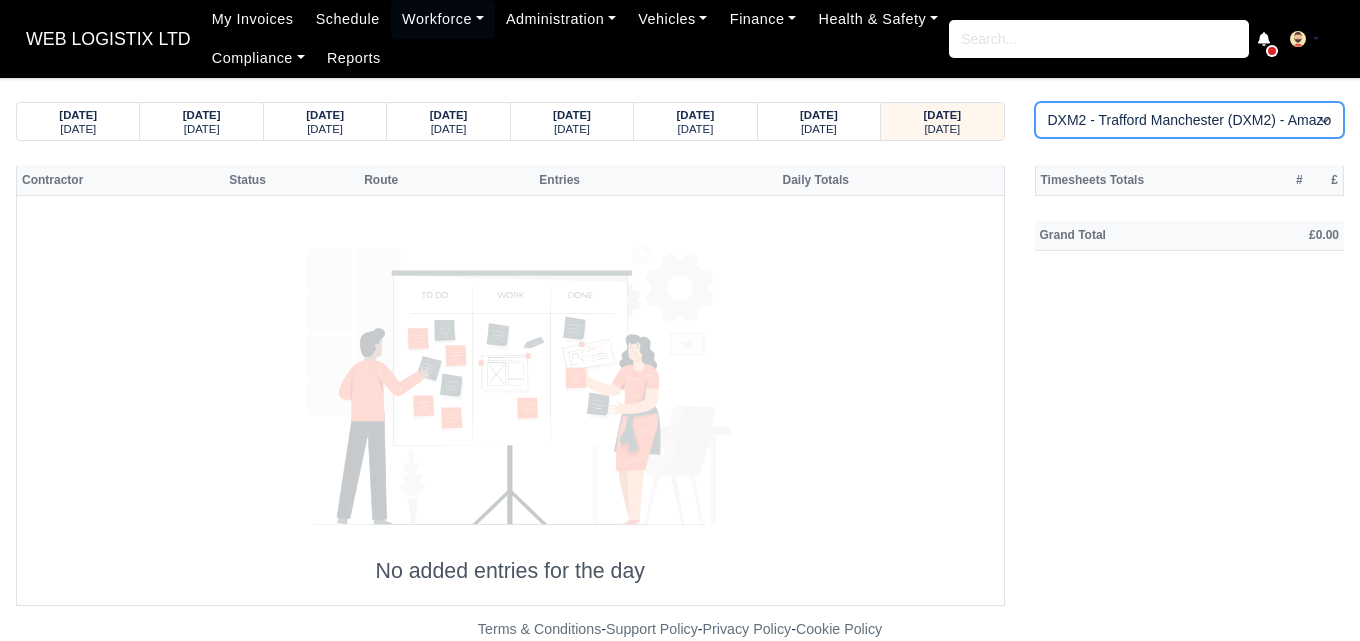 click on "Amazon DCE1
DWN2 - [GEOGRAPHIC_DATA] (DWN2) - Amazon Logistics (L34 7XL)
DXM2 - Trafford [GEOGRAPHIC_DATA] (DXM2) - Amazon Logistics" at bounding box center (1190, 120) 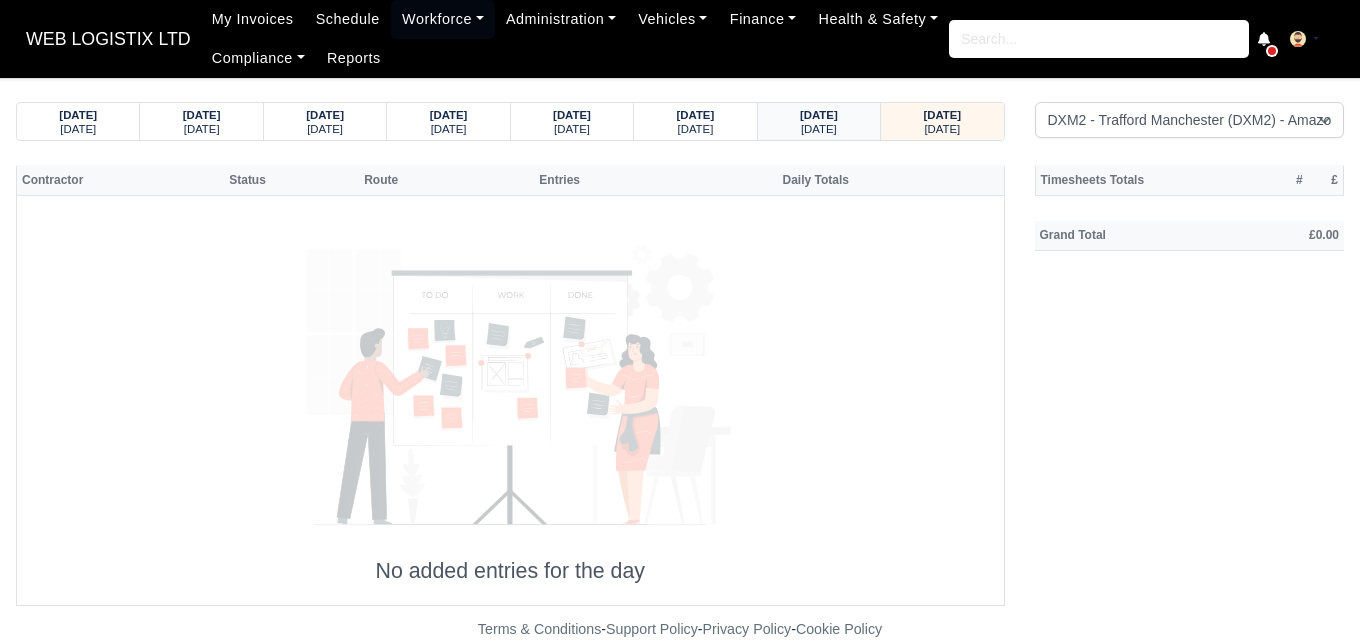 click on "[DATE]" at bounding box center [819, 129] 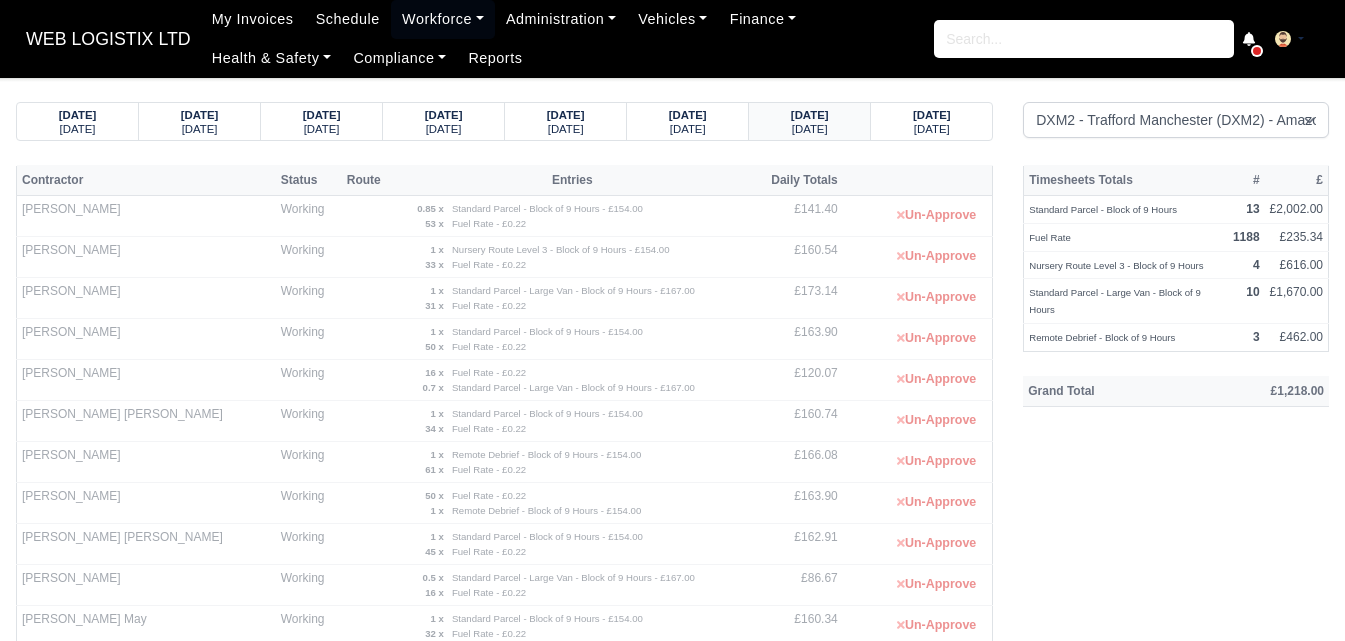click on "[DATE]" at bounding box center [810, 129] 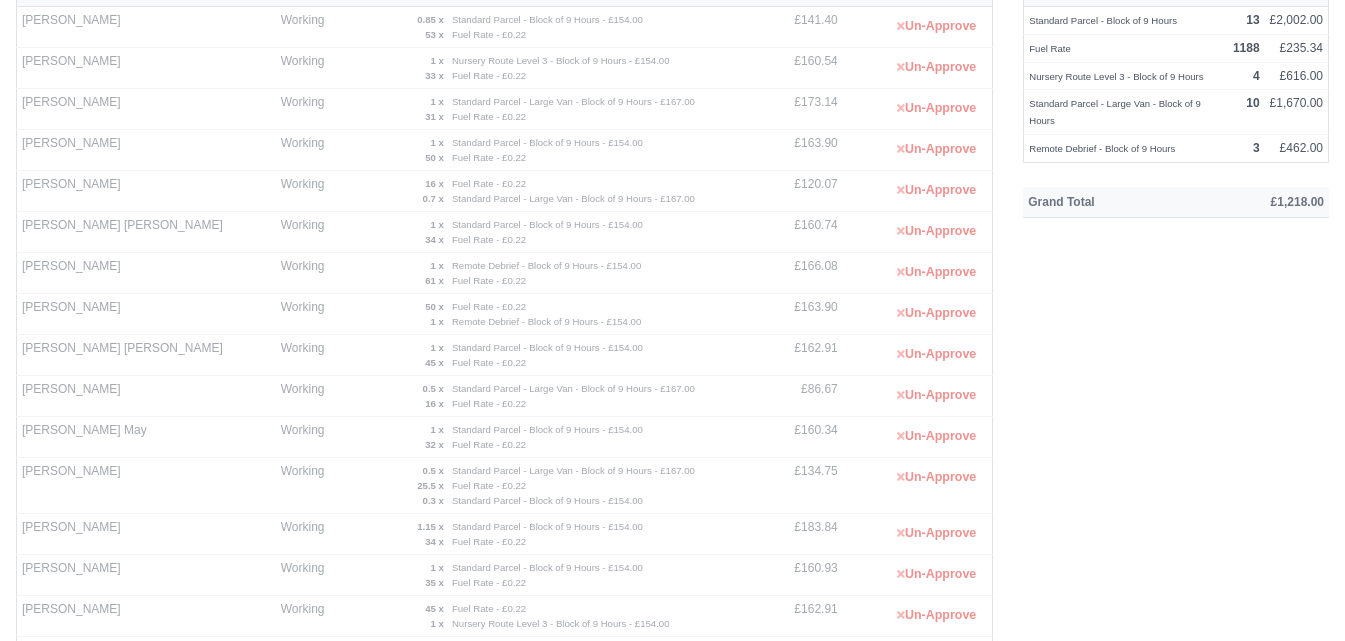 scroll, scrollTop: 0, scrollLeft: 0, axis: both 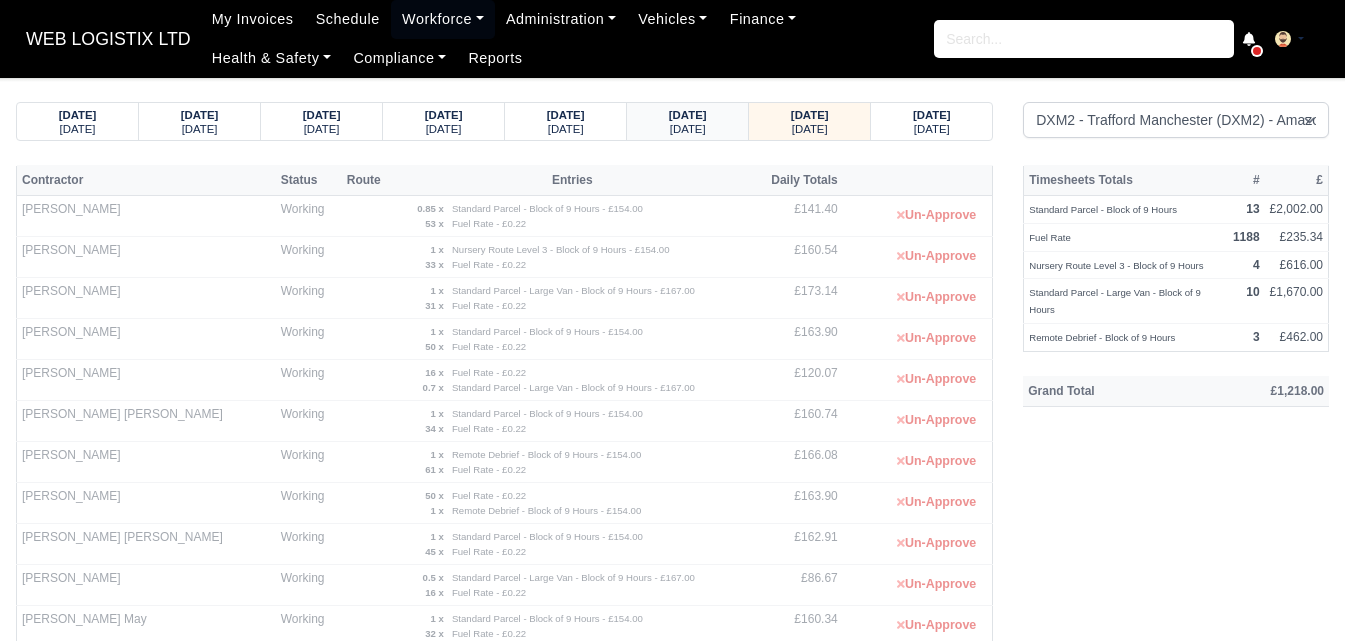 click on "[DATE]" at bounding box center (688, 129) 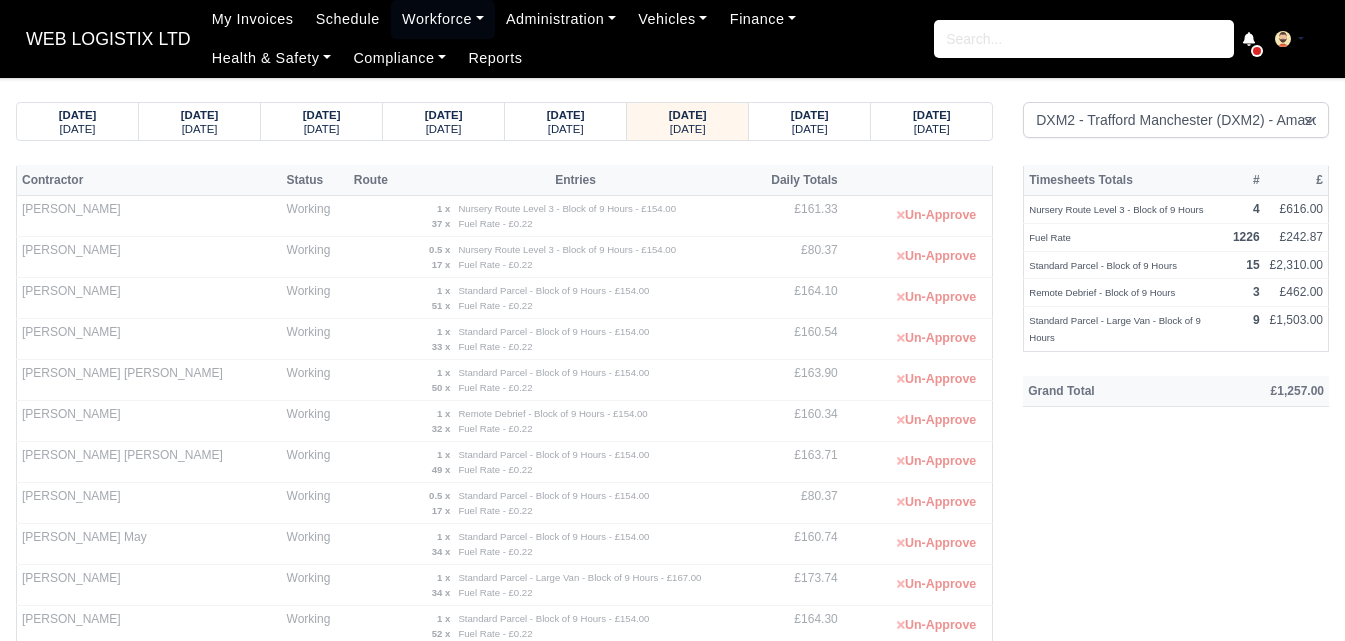 scroll, scrollTop: 500, scrollLeft: 0, axis: vertical 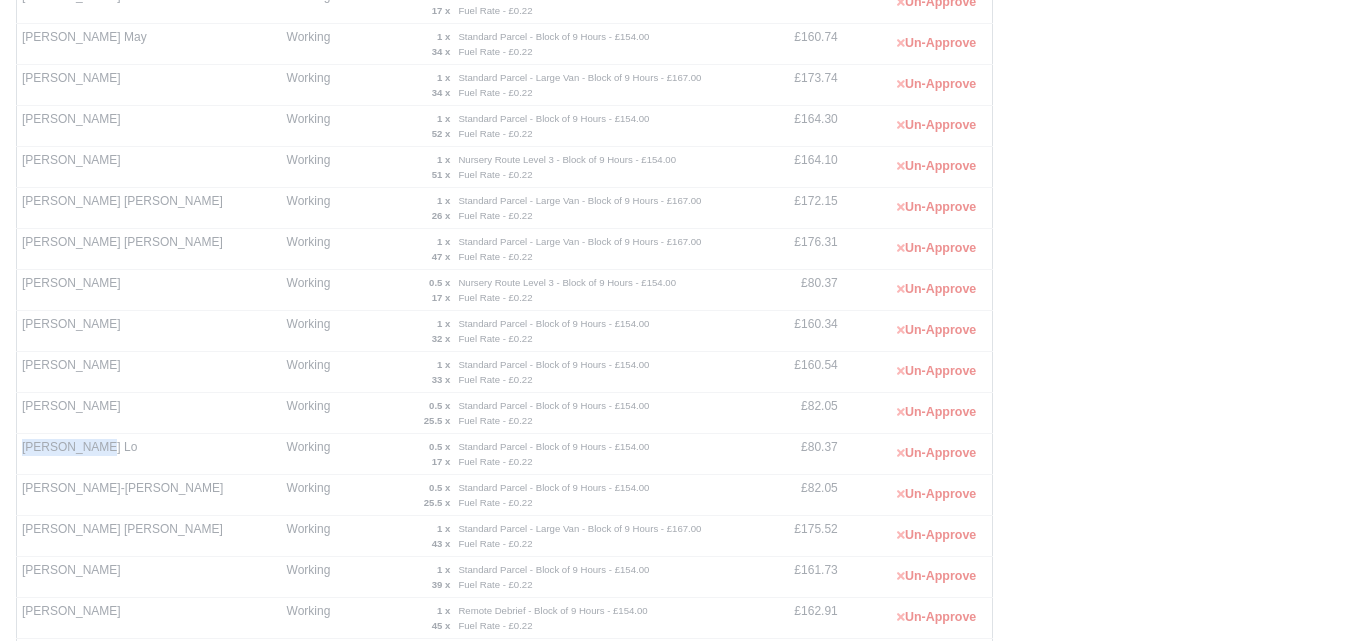 drag, startPoint x: 19, startPoint y: 451, endPoint x: 99, endPoint y: 456, distance: 80.1561 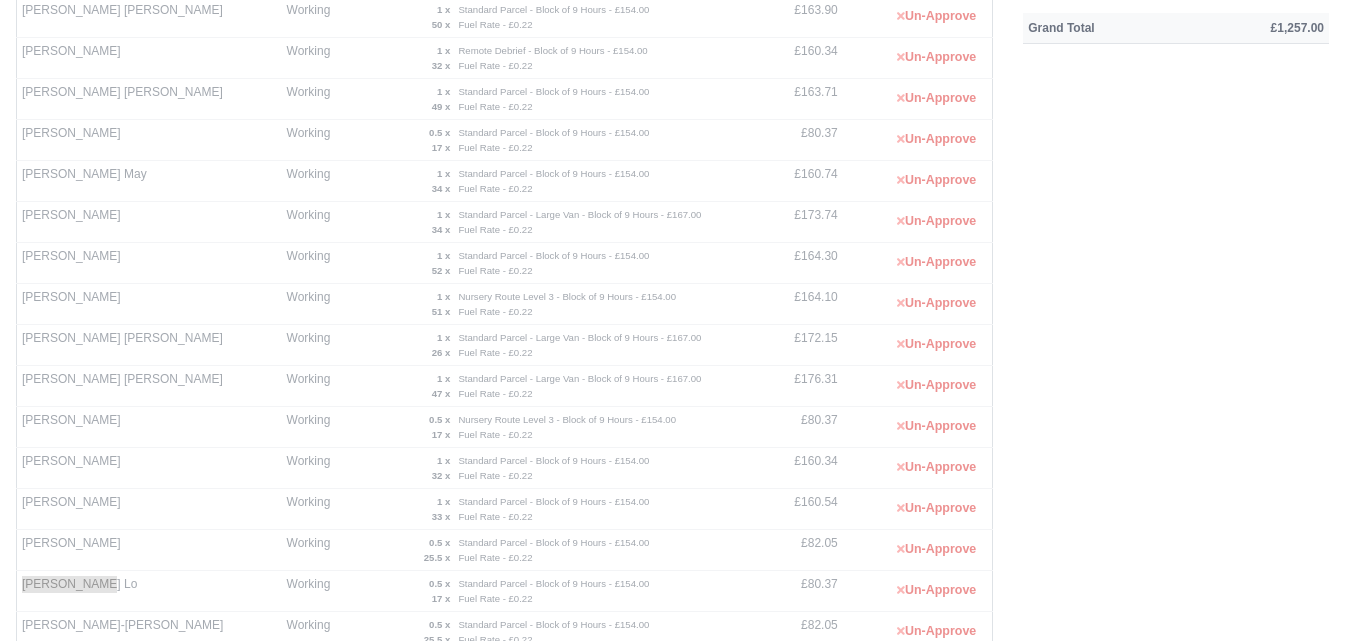 scroll, scrollTop: 303, scrollLeft: 0, axis: vertical 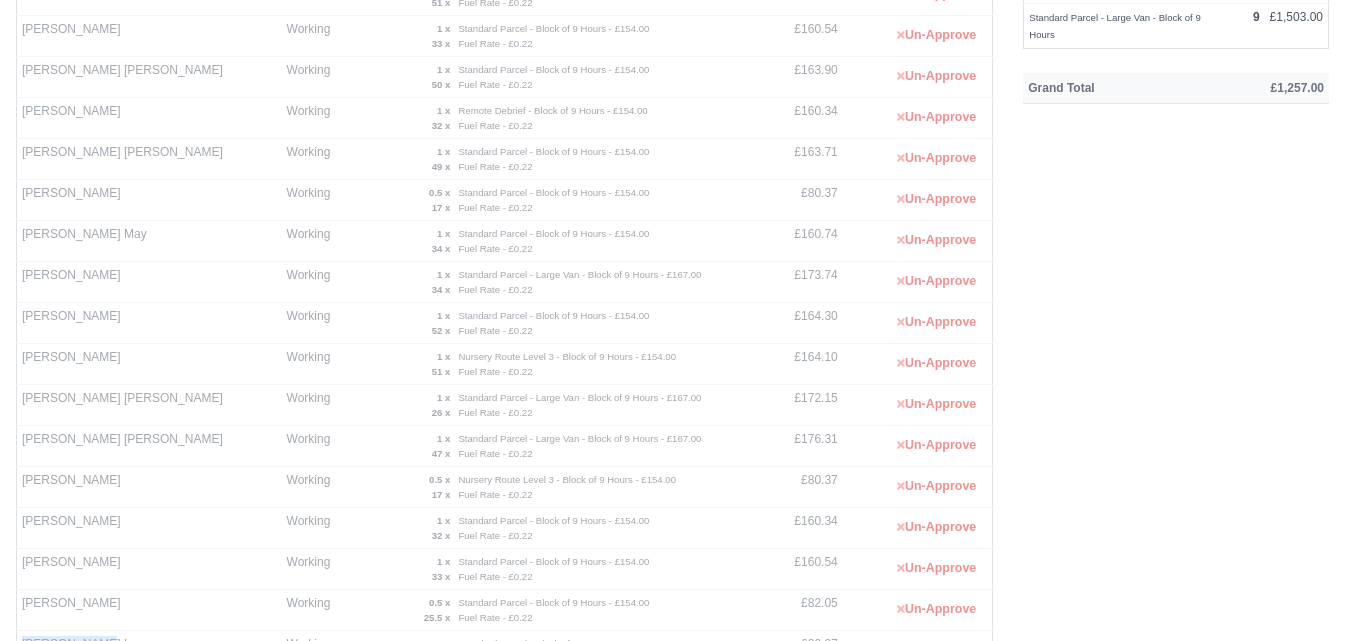 drag, startPoint x: 22, startPoint y: 192, endPoint x: 106, endPoint y: 200, distance: 84.38009 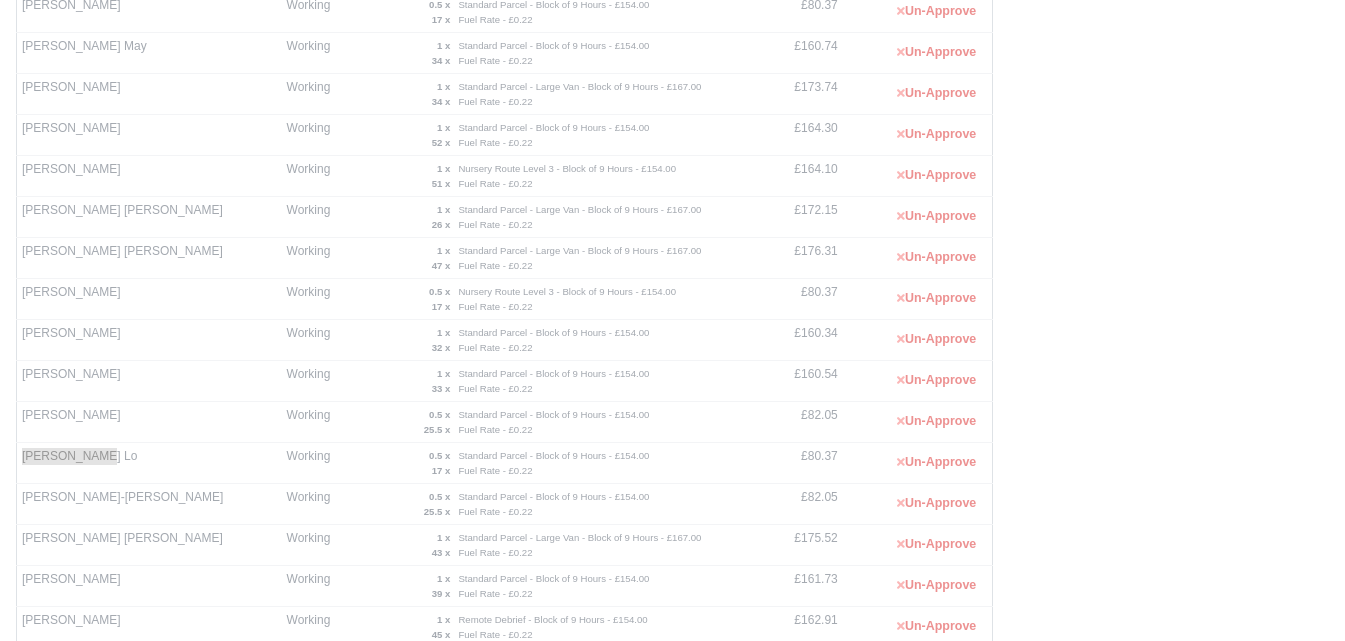 scroll, scrollTop: 472, scrollLeft: 0, axis: vertical 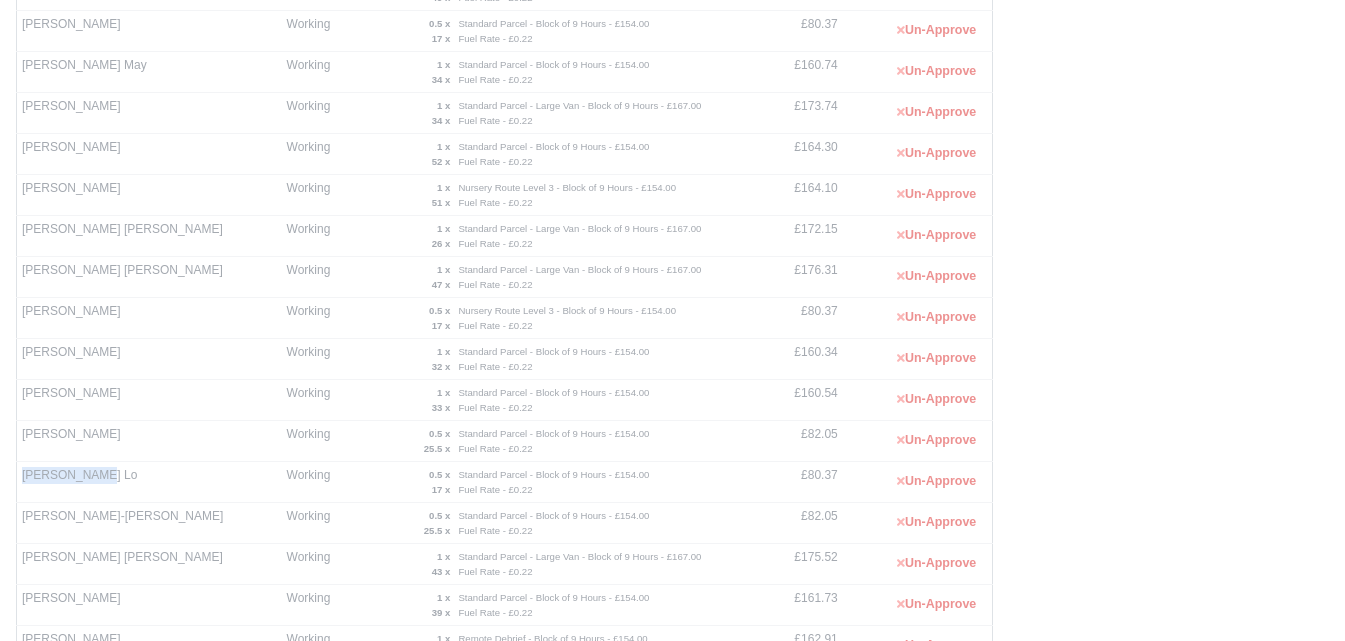 drag, startPoint x: 20, startPoint y: 310, endPoint x: 106, endPoint y: 311, distance: 86.00581 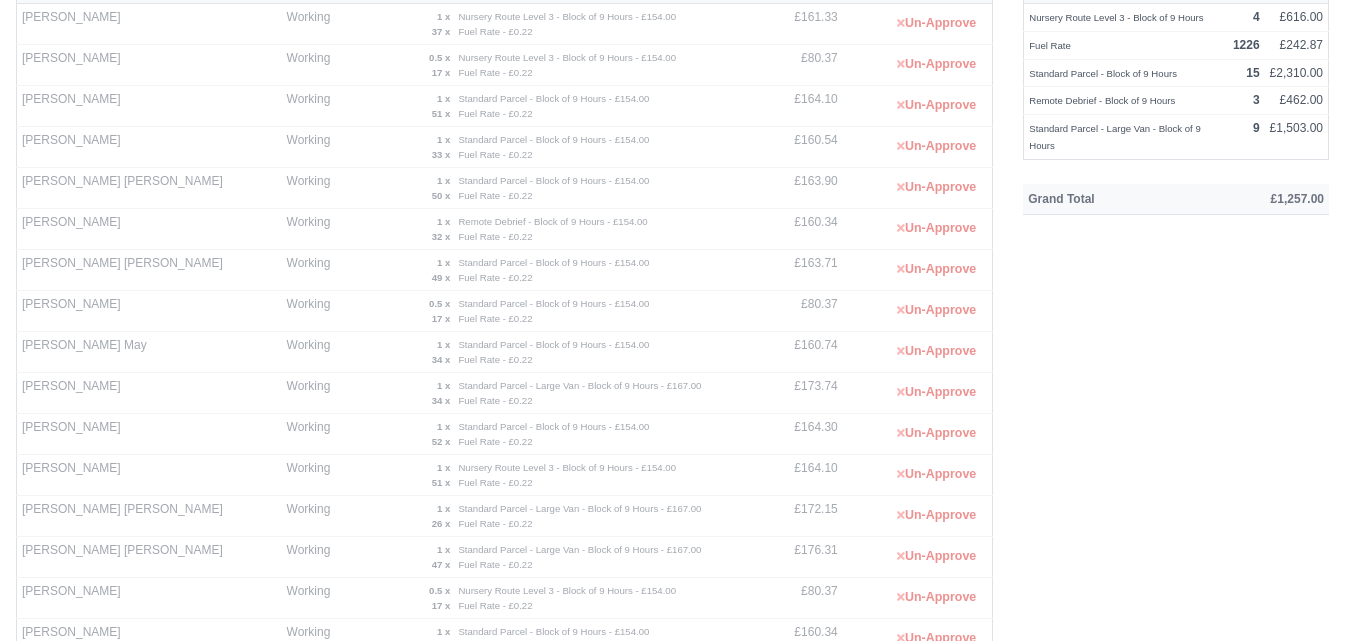 scroll, scrollTop: 0, scrollLeft: 0, axis: both 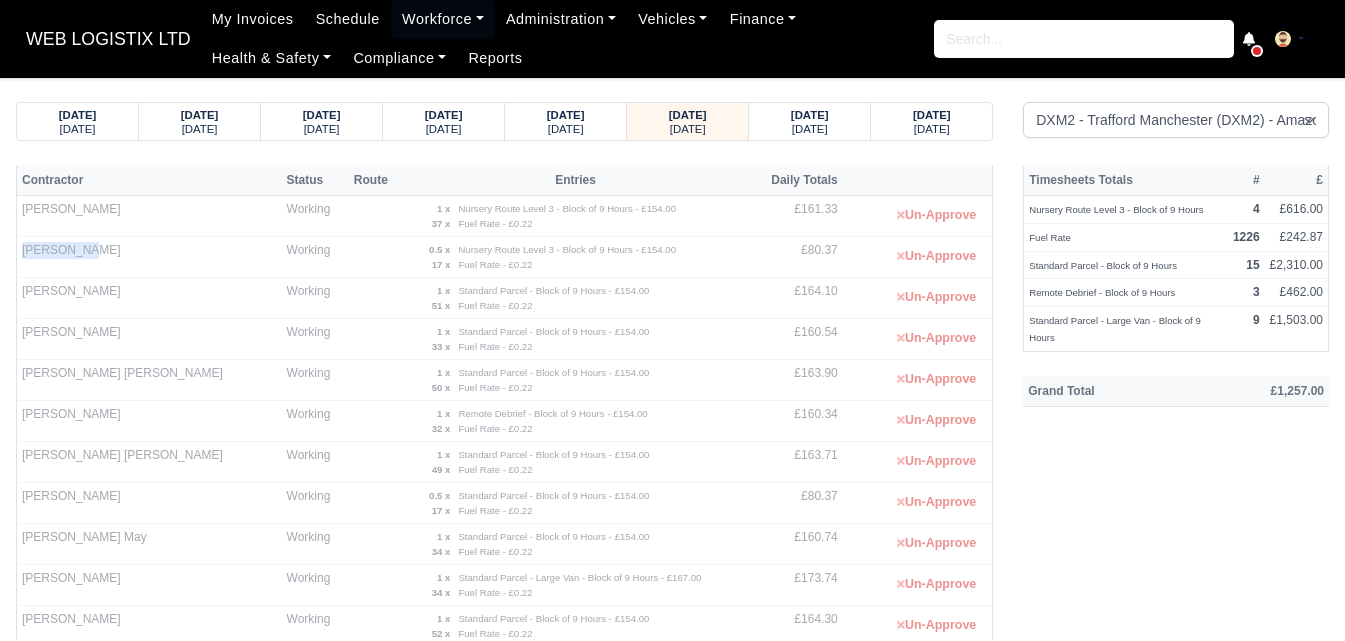 drag, startPoint x: 20, startPoint y: 251, endPoint x: 87, endPoint y: 255, distance: 67.11929 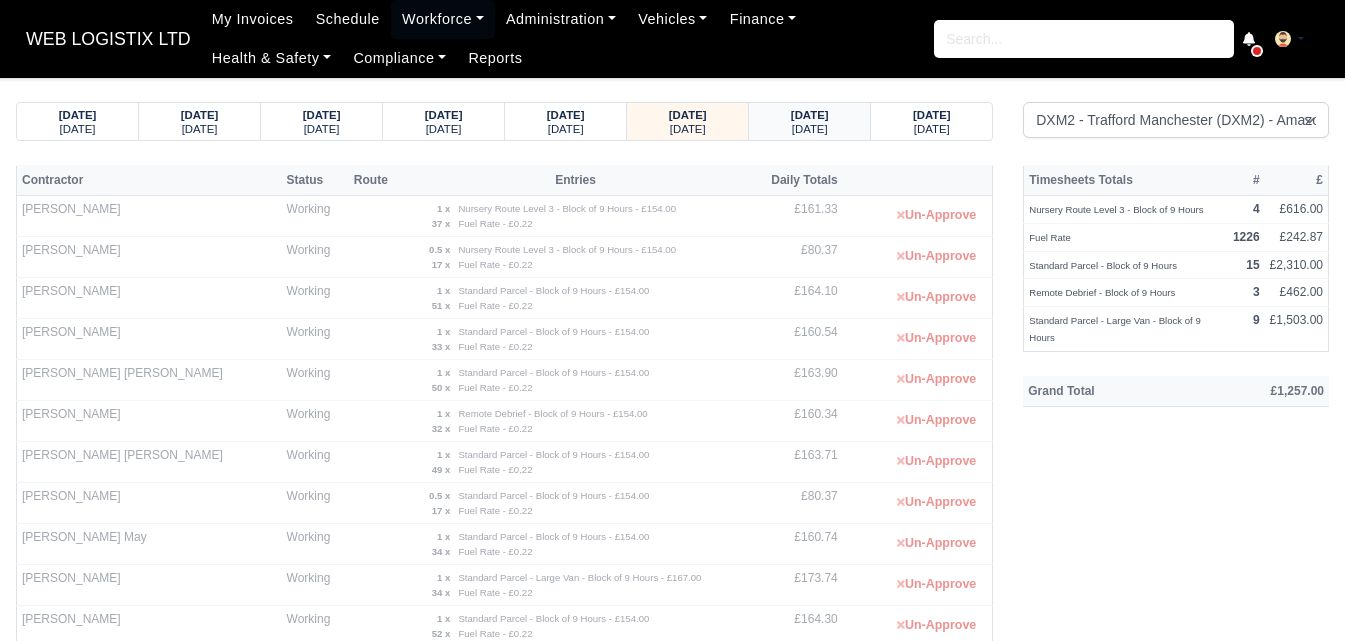 click on "[DATE]" at bounding box center (809, 128) 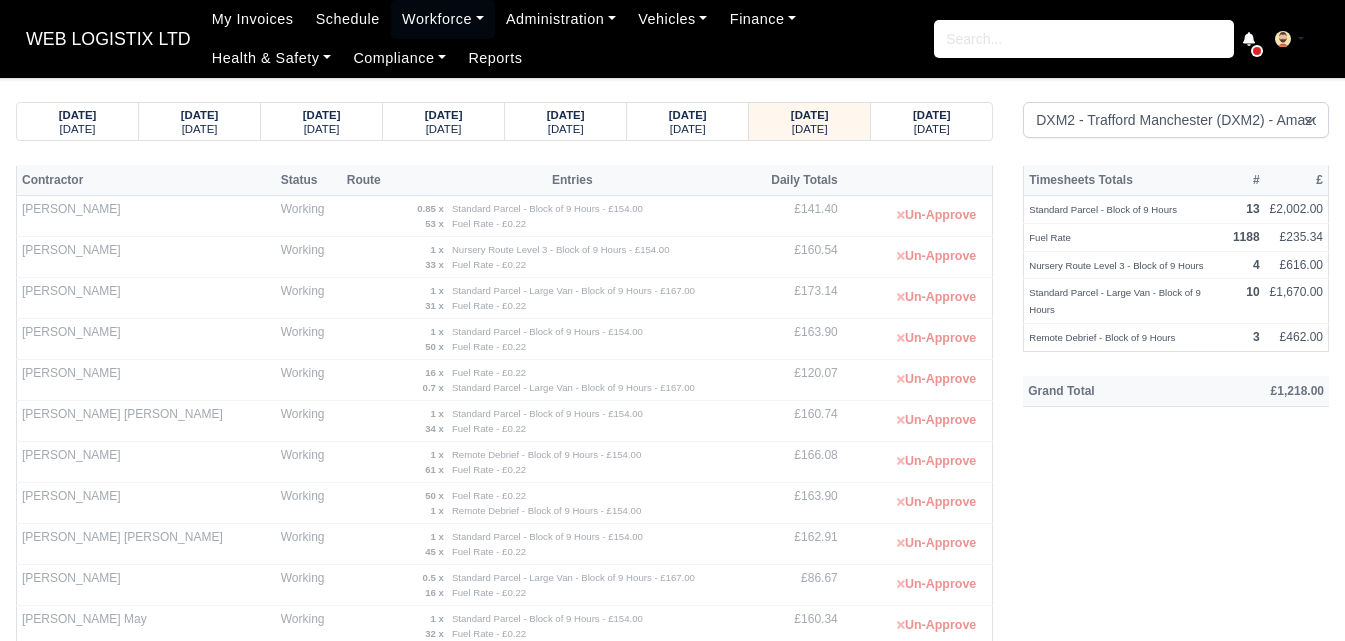 drag, startPoint x: 22, startPoint y: 211, endPoint x: 122, endPoint y: 213, distance: 100.02 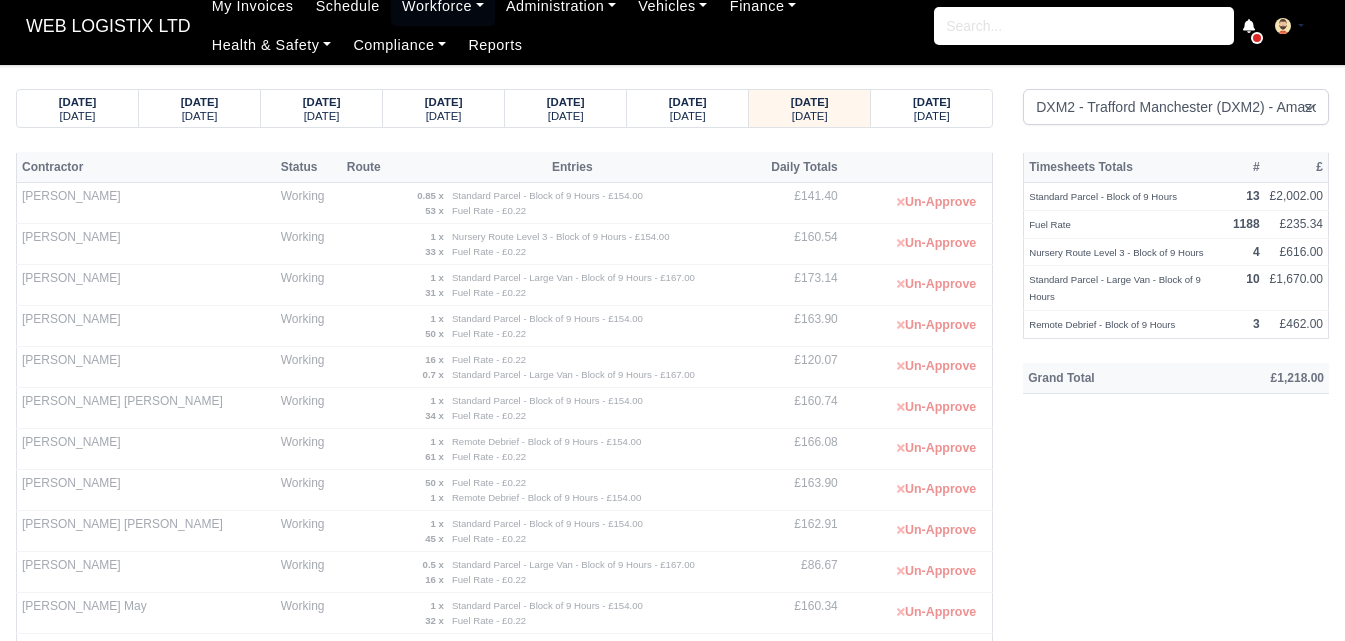 scroll, scrollTop: 167, scrollLeft: 0, axis: vertical 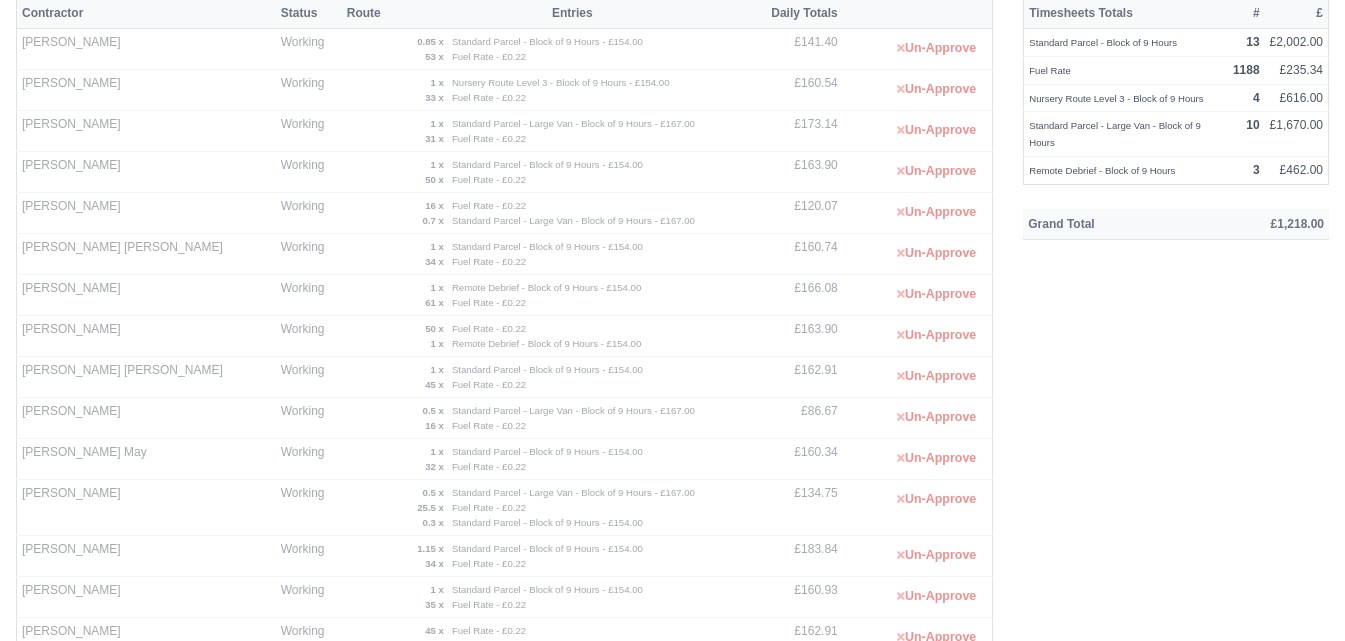 drag, startPoint x: 22, startPoint y: 413, endPoint x: 116, endPoint y: 411, distance: 94.02127 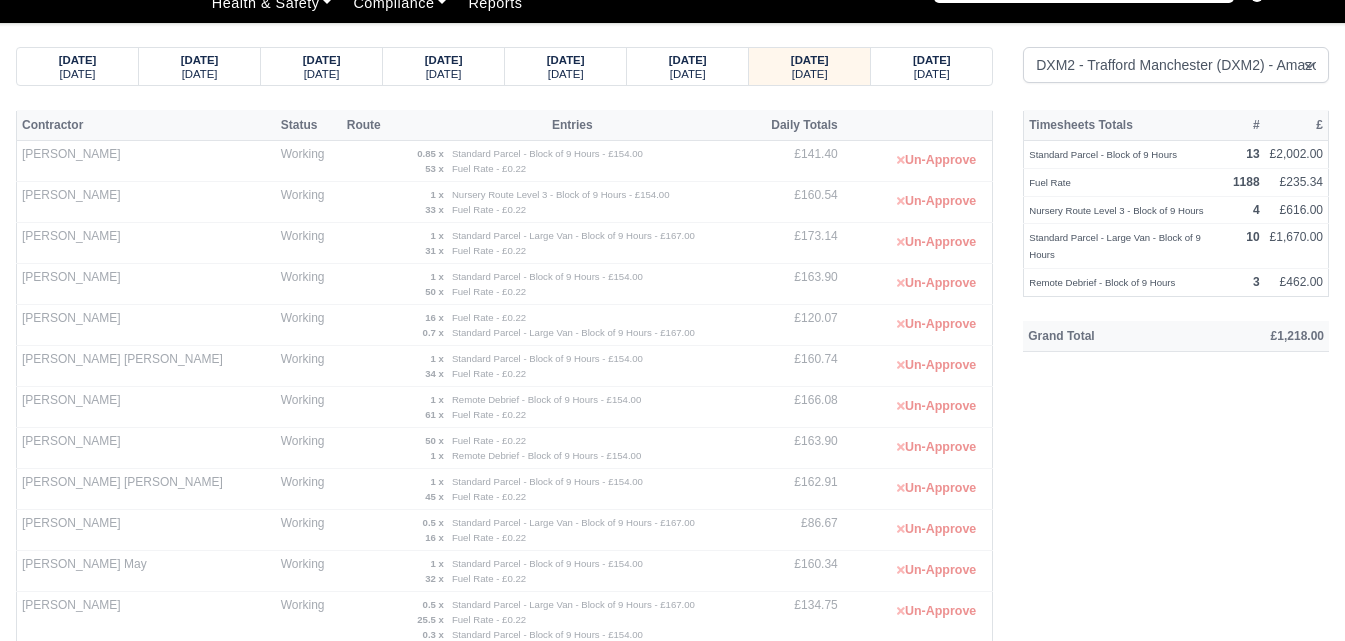 scroll, scrollTop: 0, scrollLeft: 0, axis: both 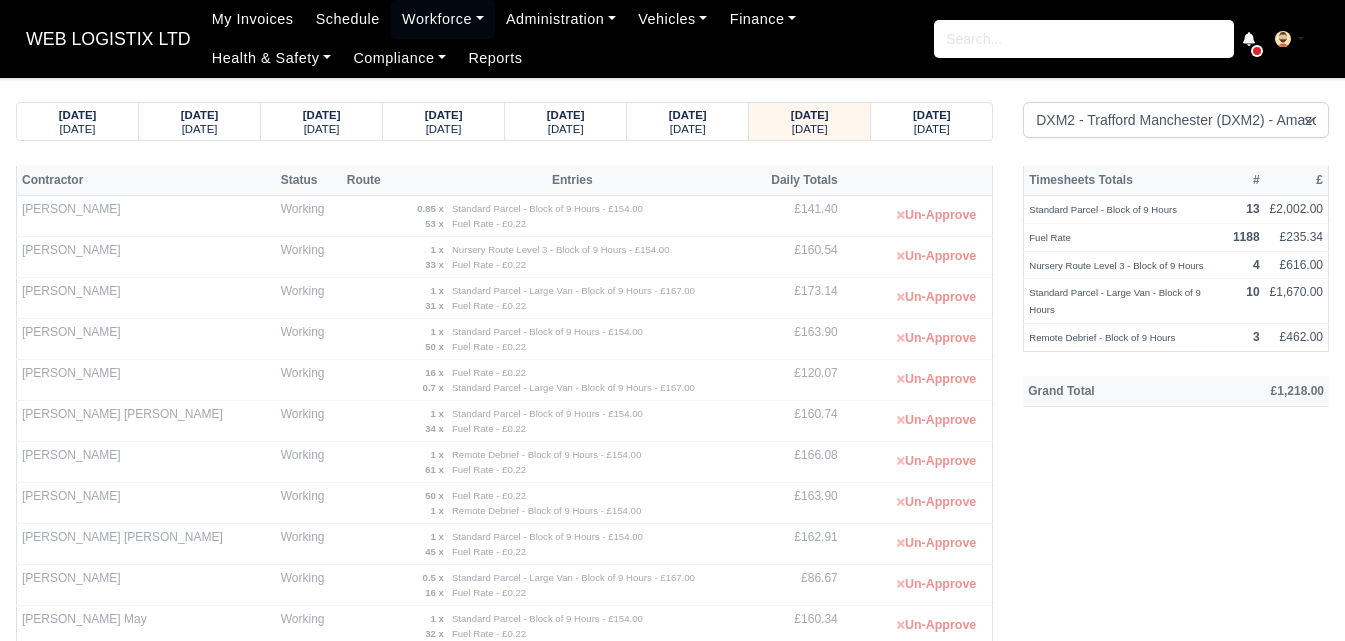 drag, startPoint x: 19, startPoint y: 376, endPoint x: 106, endPoint y: 379, distance: 87.05171 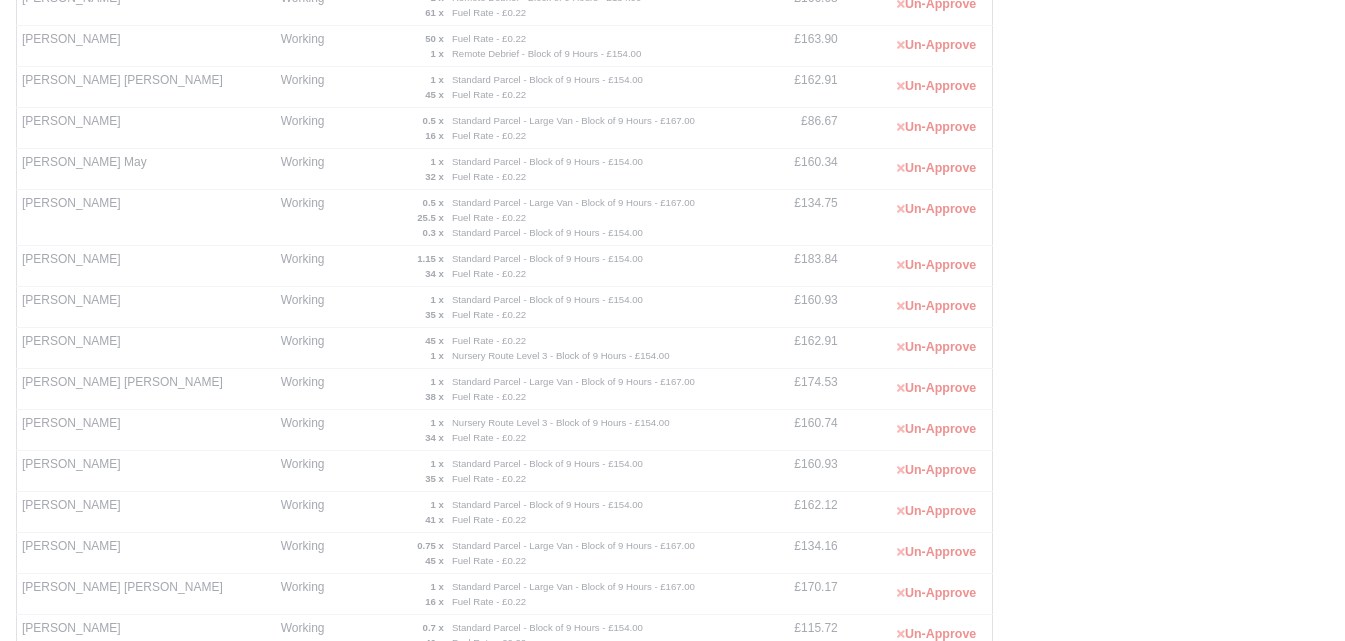 scroll, scrollTop: 500, scrollLeft: 0, axis: vertical 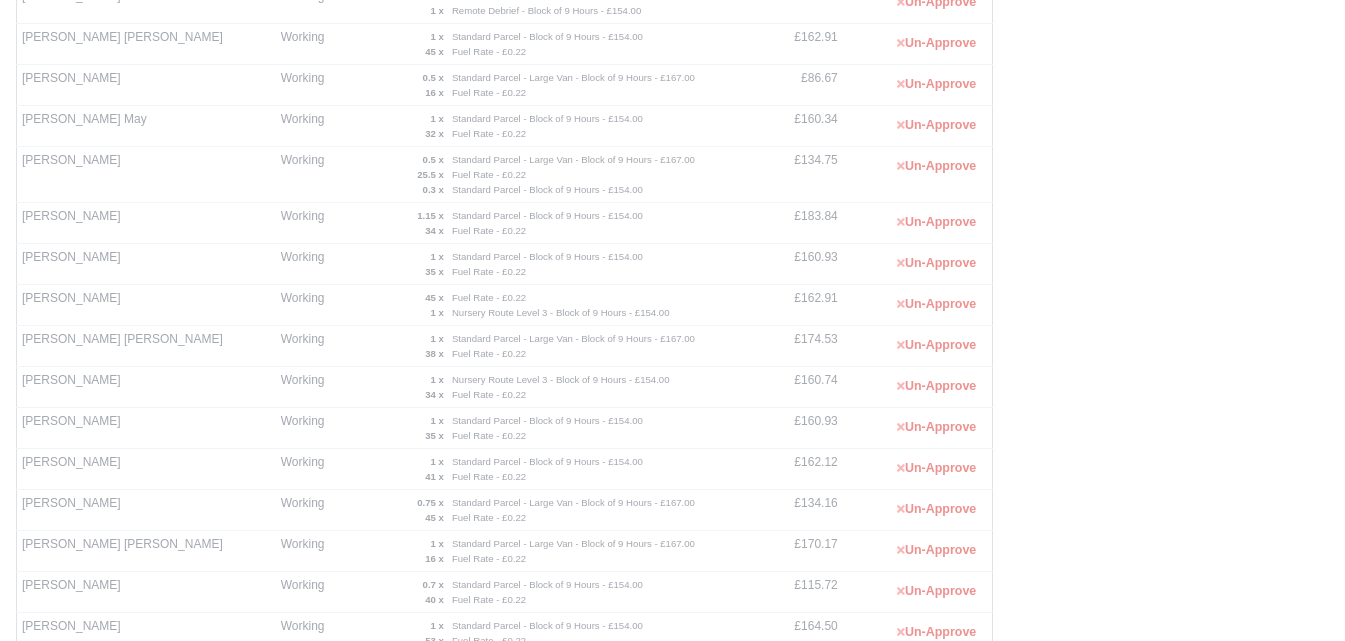 drag, startPoint x: 21, startPoint y: 506, endPoint x: 111, endPoint y: 511, distance: 90.13878 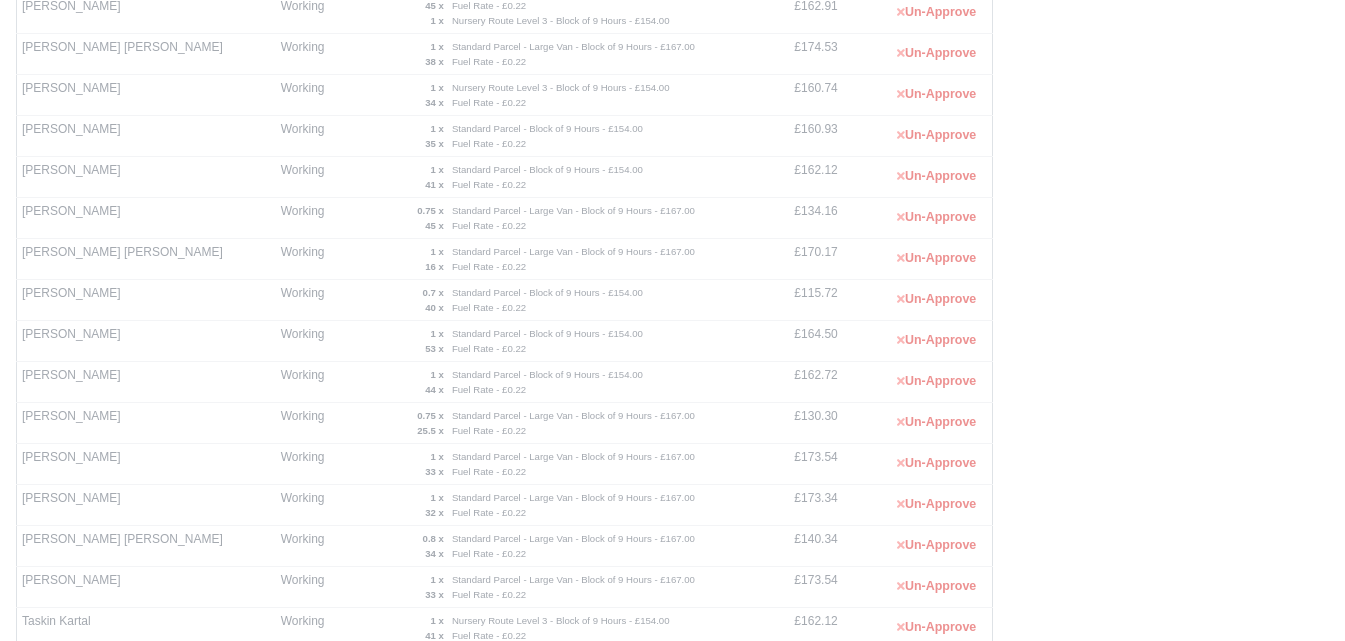scroll, scrollTop: 905, scrollLeft: 0, axis: vertical 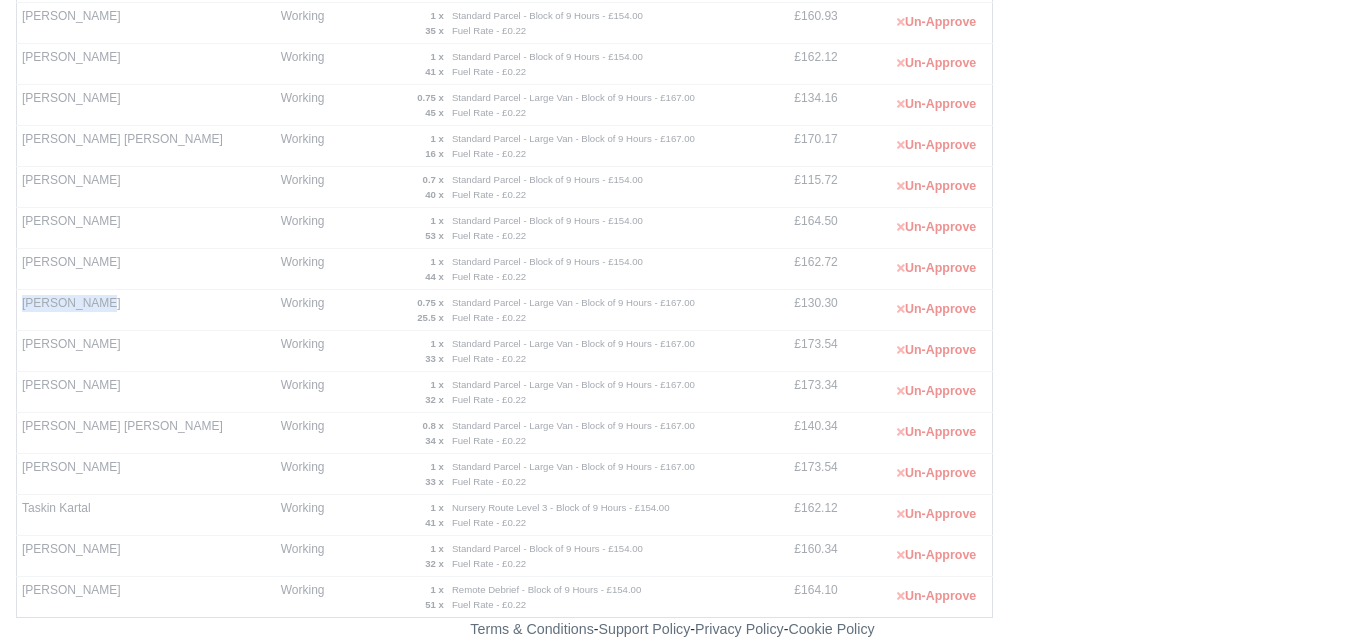 drag, startPoint x: 23, startPoint y: 303, endPoint x: 96, endPoint y: 312, distance: 73.552704 